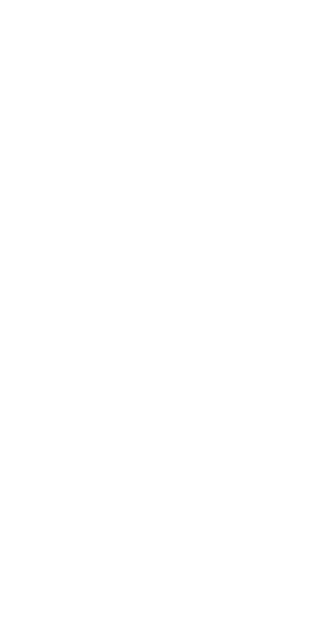 scroll, scrollTop: 0, scrollLeft: 0, axis: both 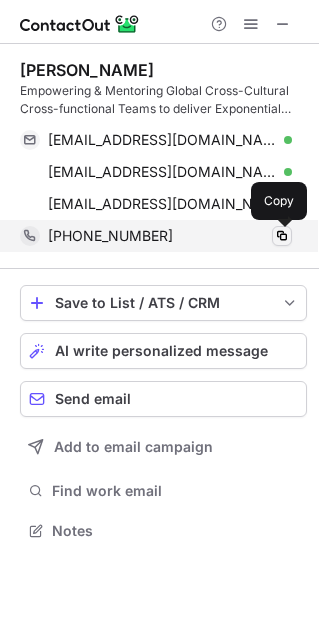 click at bounding box center (282, 236) 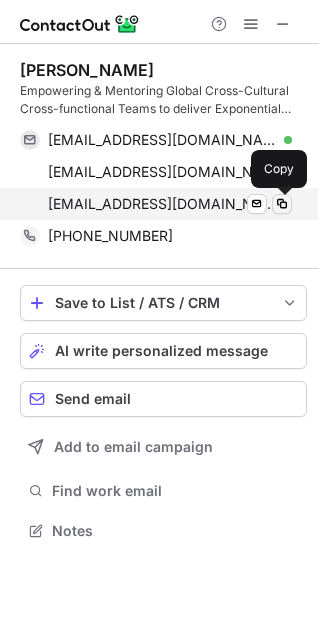 click at bounding box center (282, 204) 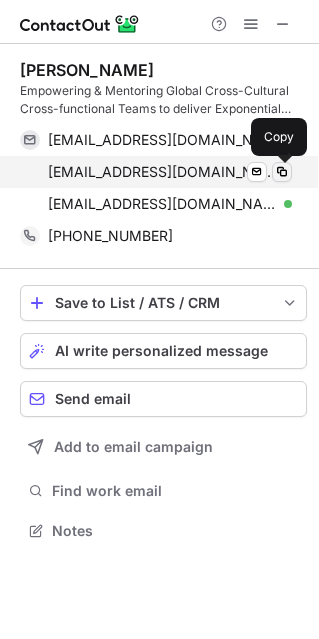 click at bounding box center (282, 172) 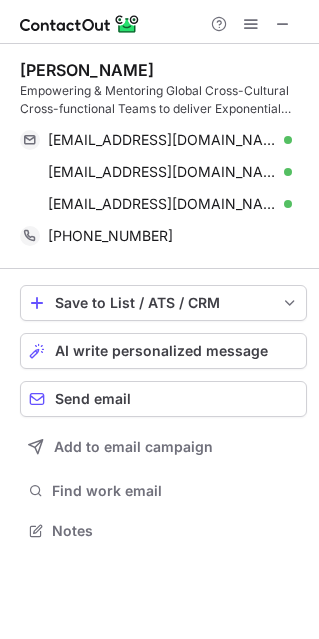 click on "Sanjay Choudhary Empowering & Mentoring Global Cross-Cultural  Cross-functional Teams to deliver Exponential Growth
BOPP | BOPET | CPP | PE | Stretch Films | Flexible Packaging schoudhary71@hotmail.com Verified Send email Copy choudhary.sanjay@protonmail.com Verified Send email Copy sanjay.choudhary@gulfpack.com.sa Verified Send email Copy +12817967023 Copy Save to List / ATS / CRM List Select Lever Connect Greenhouse Connect Salesforce Connect Hubspot Connect Bullhorn Connect Zapier (100+ Applications) Connect Request a new integration AI write personalized message Send email Add to email campaign Find work email Notes" at bounding box center [159, 302] 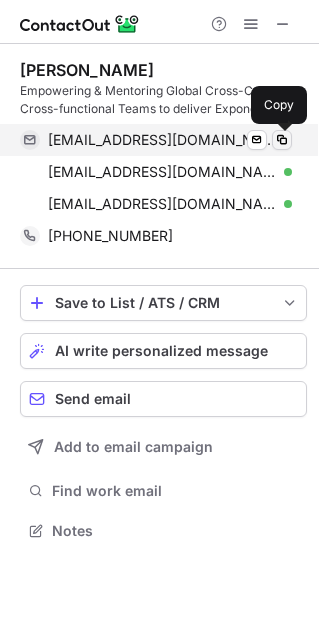 click at bounding box center [282, 140] 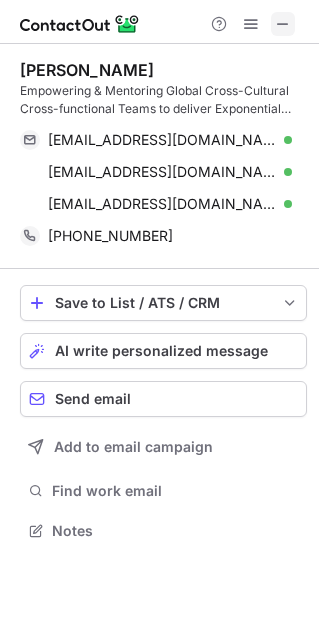 click at bounding box center [283, 24] 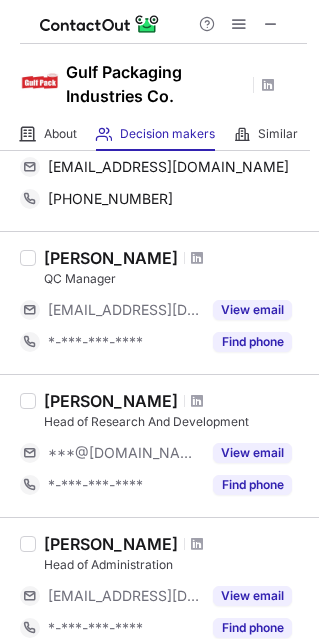 scroll, scrollTop: 952, scrollLeft: 0, axis: vertical 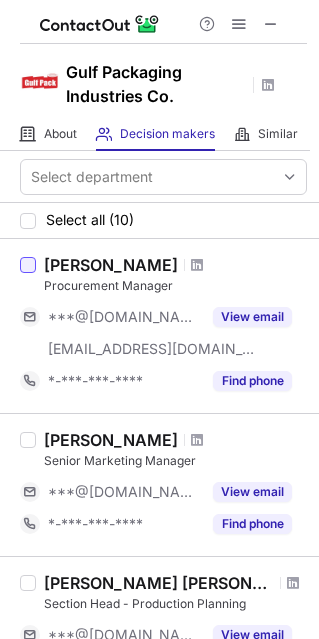 click at bounding box center (28, 265) 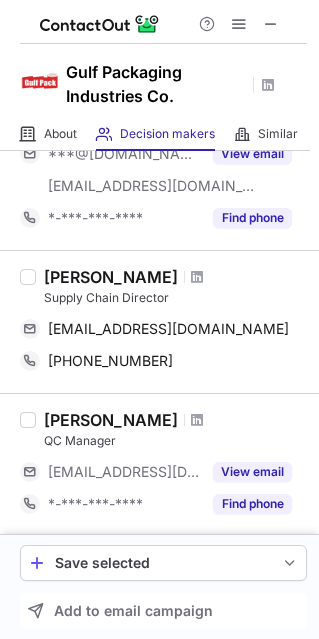scroll, scrollTop: 864, scrollLeft: 0, axis: vertical 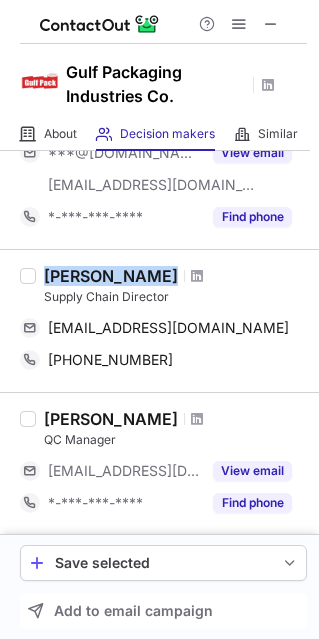 drag, startPoint x: 187, startPoint y: 274, endPoint x: 50, endPoint y: 280, distance: 137.13132 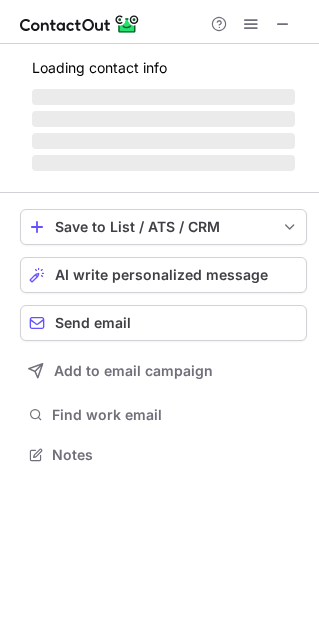 scroll, scrollTop: 10, scrollLeft: 10, axis: both 